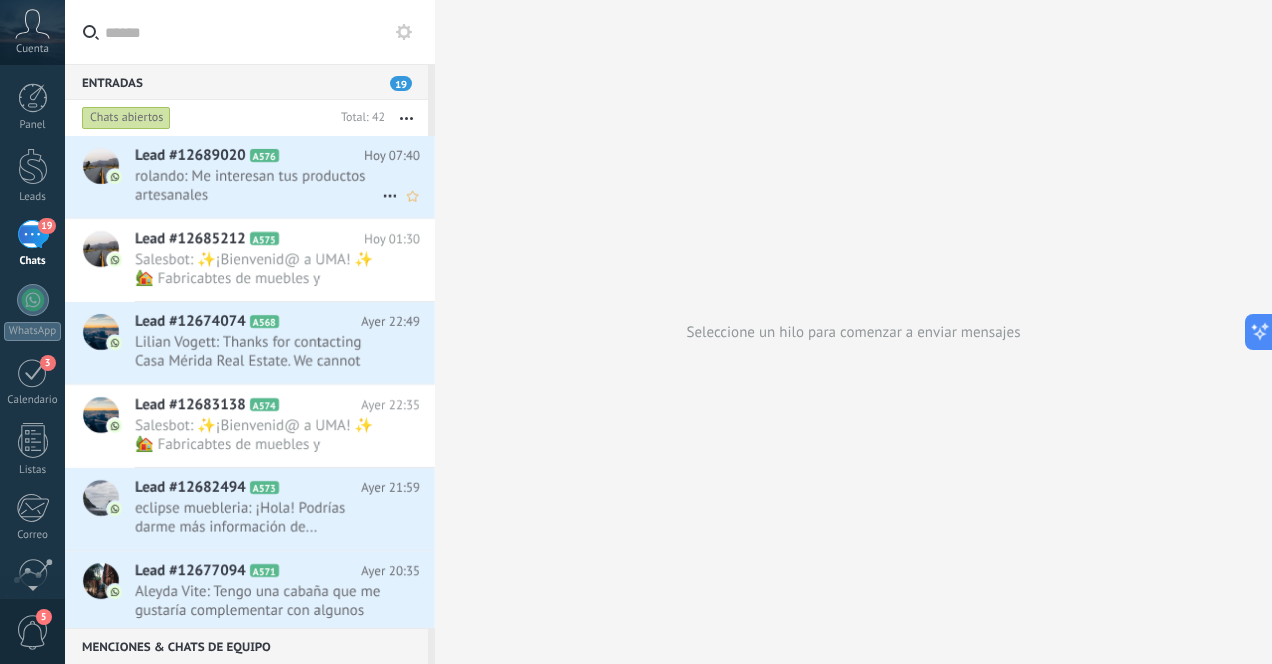 scroll, scrollTop: 0, scrollLeft: 0, axis: both 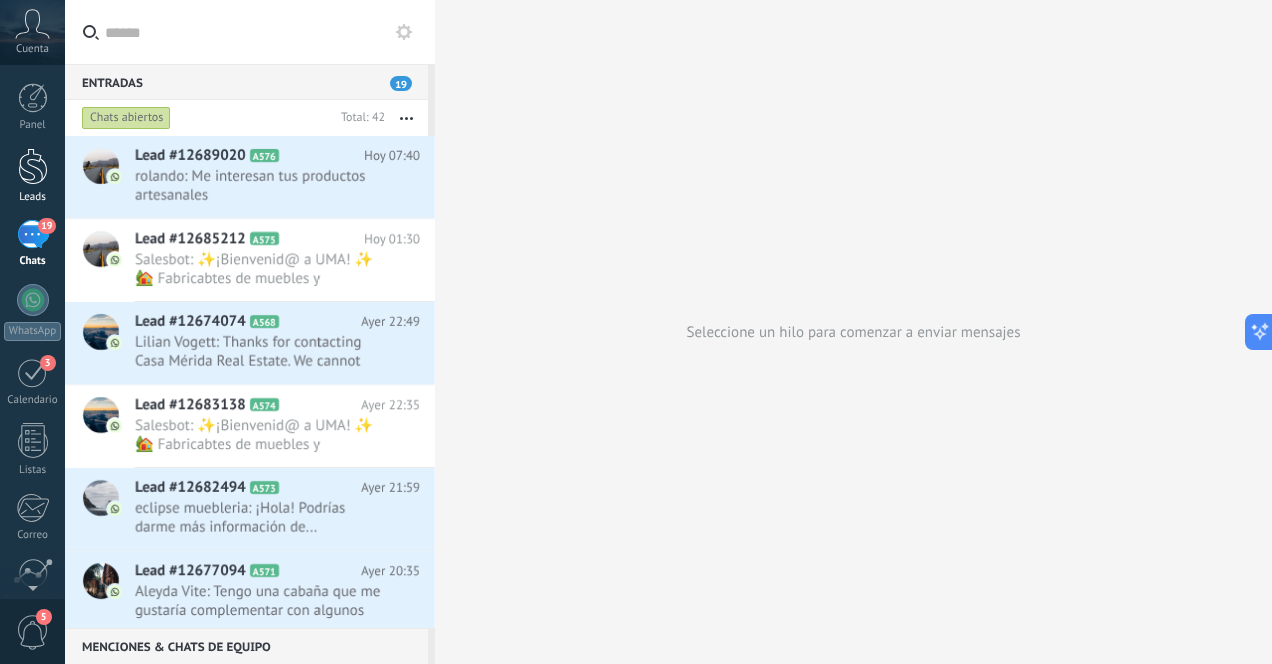 click at bounding box center [33, 166] 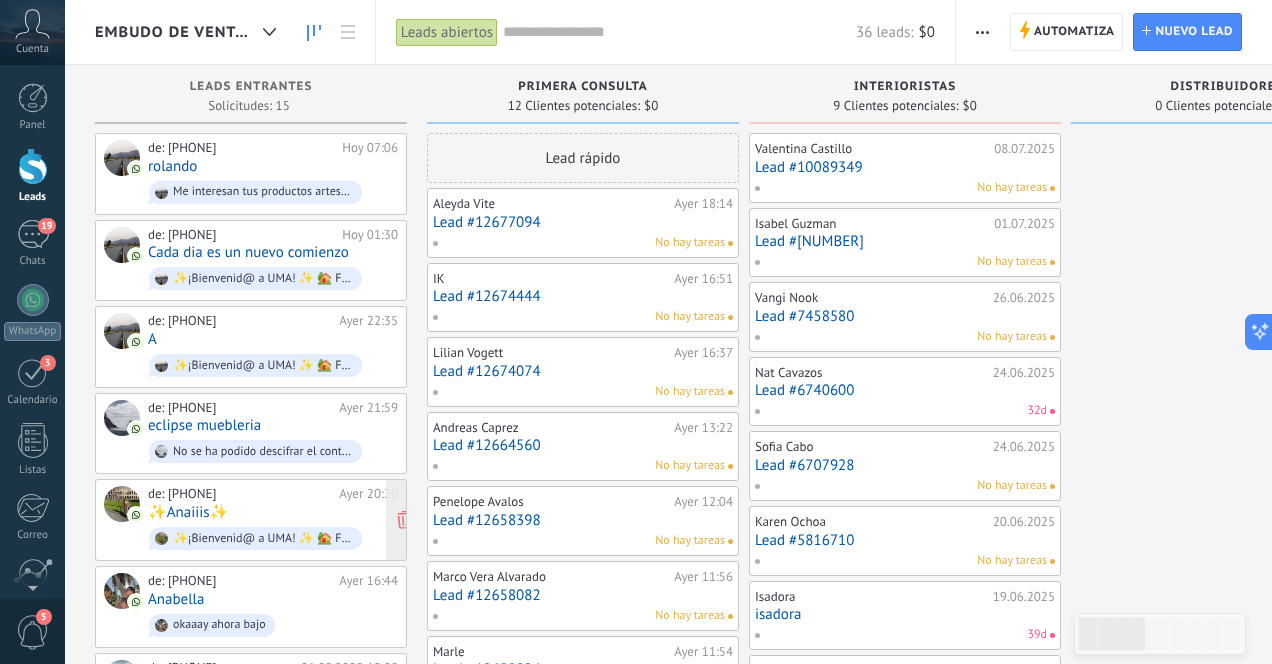 click on "de: [PHONE]" at bounding box center (240, 494) 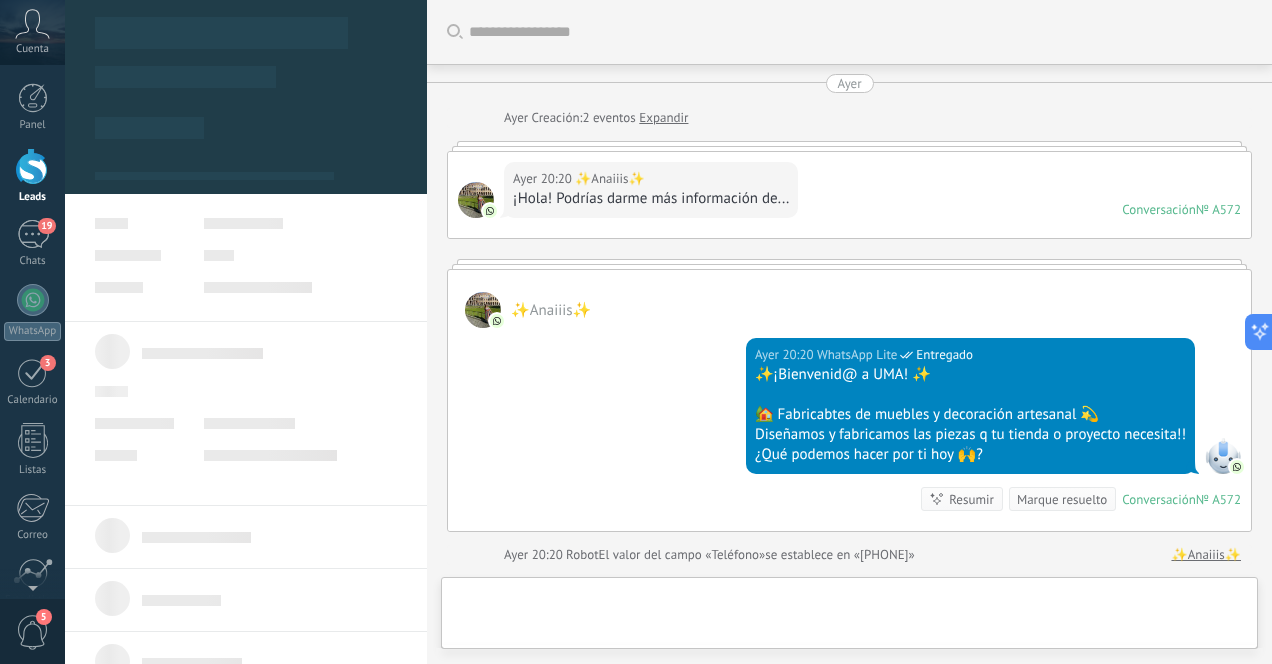 scroll, scrollTop: 249, scrollLeft: 0, axis: vertical 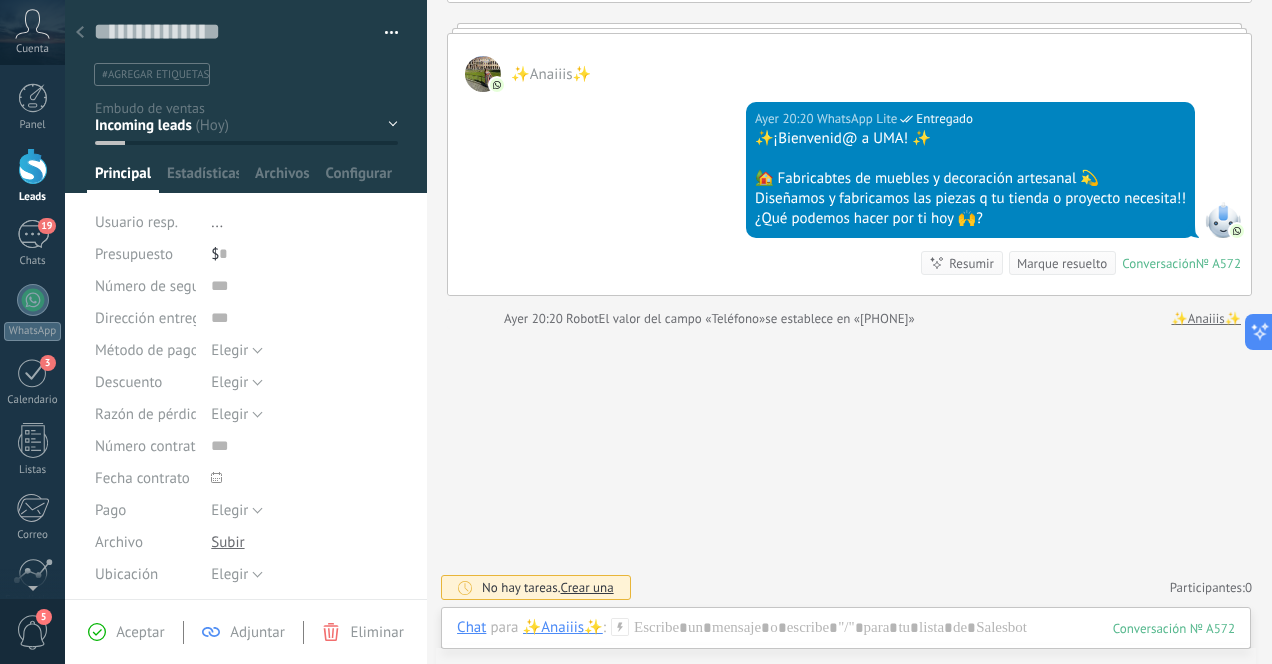 click 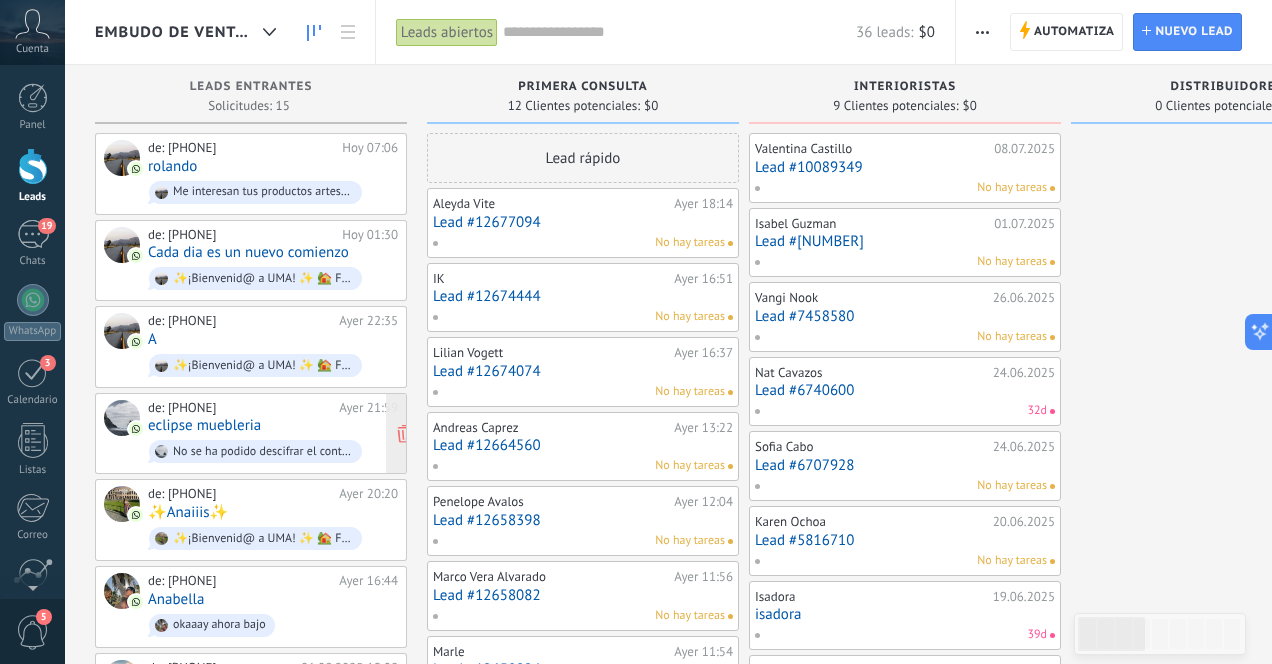 click on "de: [PHONE]" at bounding box center (240, 408) 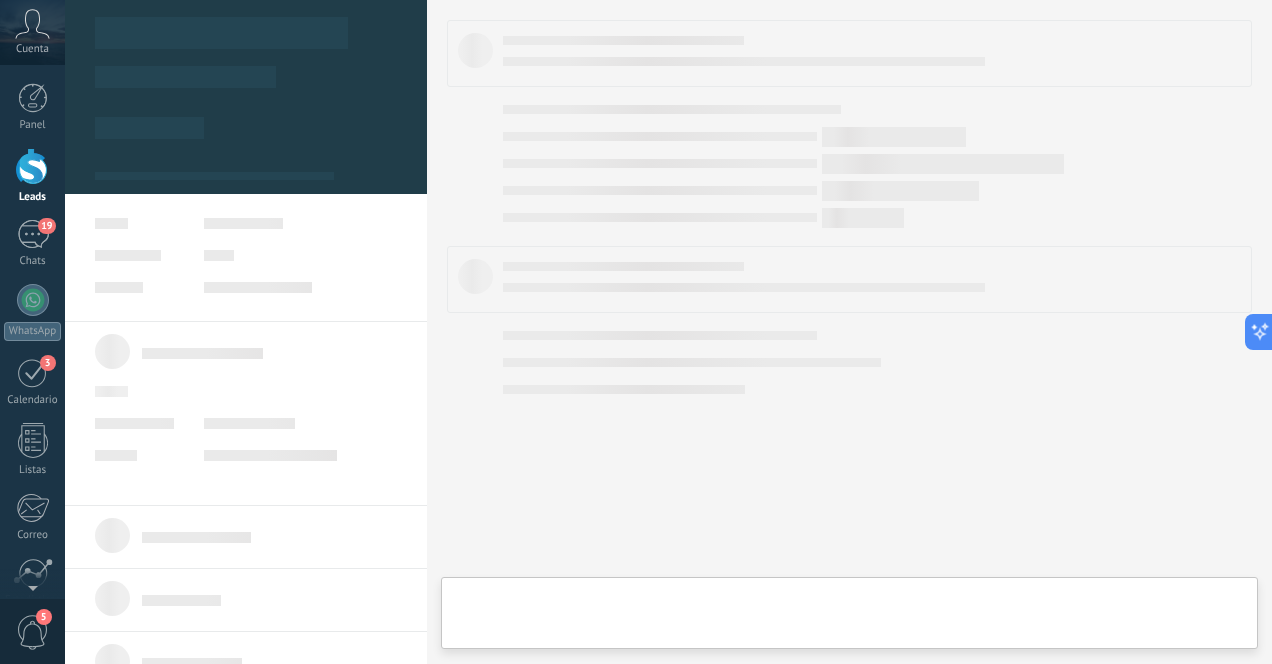 scroll, scrollTop: 30, scrollLeft: 0, axis: vertical 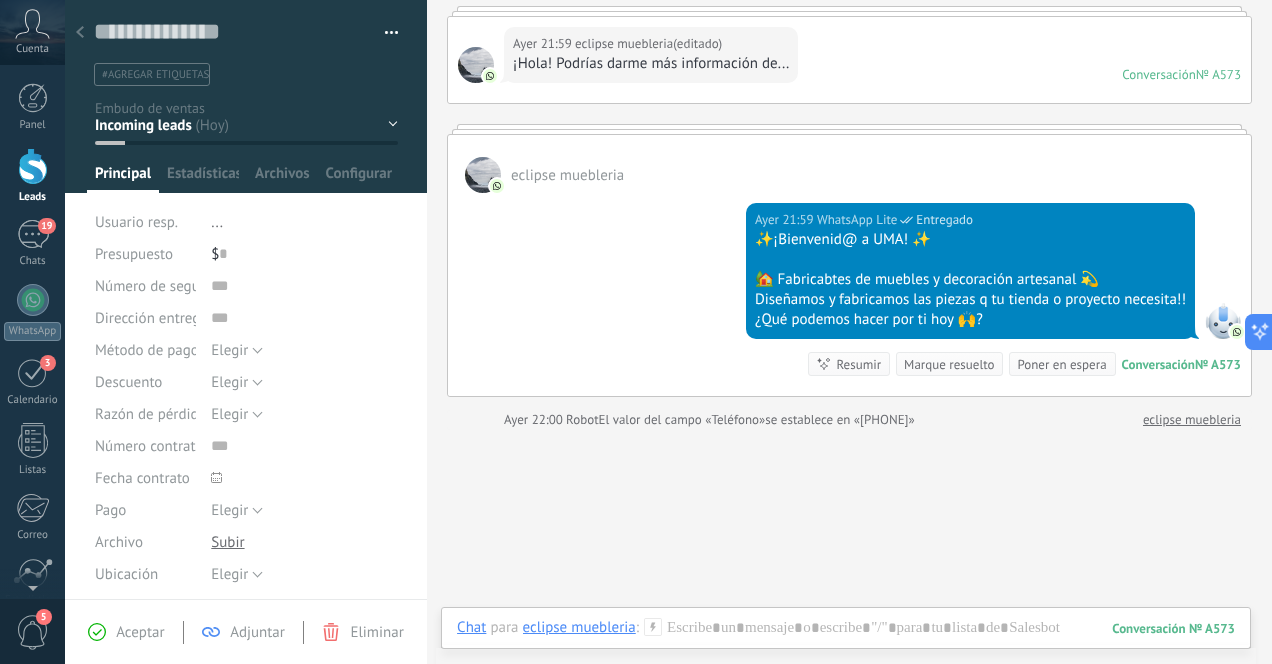 click at bounding box center (80, 33) 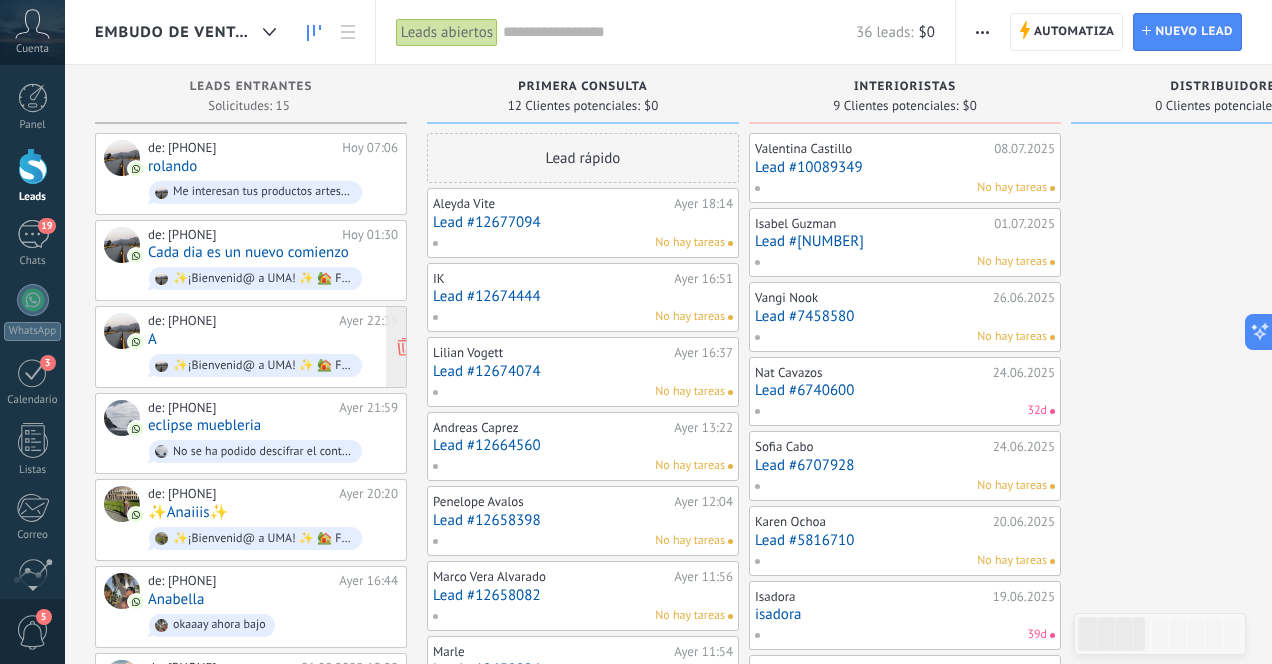 click on "de: [PHONE] Ayer 22:35 A ✨¡Bienvenid@ a UMA! ✨
🏡 Fabricabtes de muebles y decoración artesanal 💫
Diseñamos y fabricamos las piezas q tu tienda o proyecto necesita!!
¿Qué podemos hacer por ti hoy 🙌?" at bounding box center [273, 347] 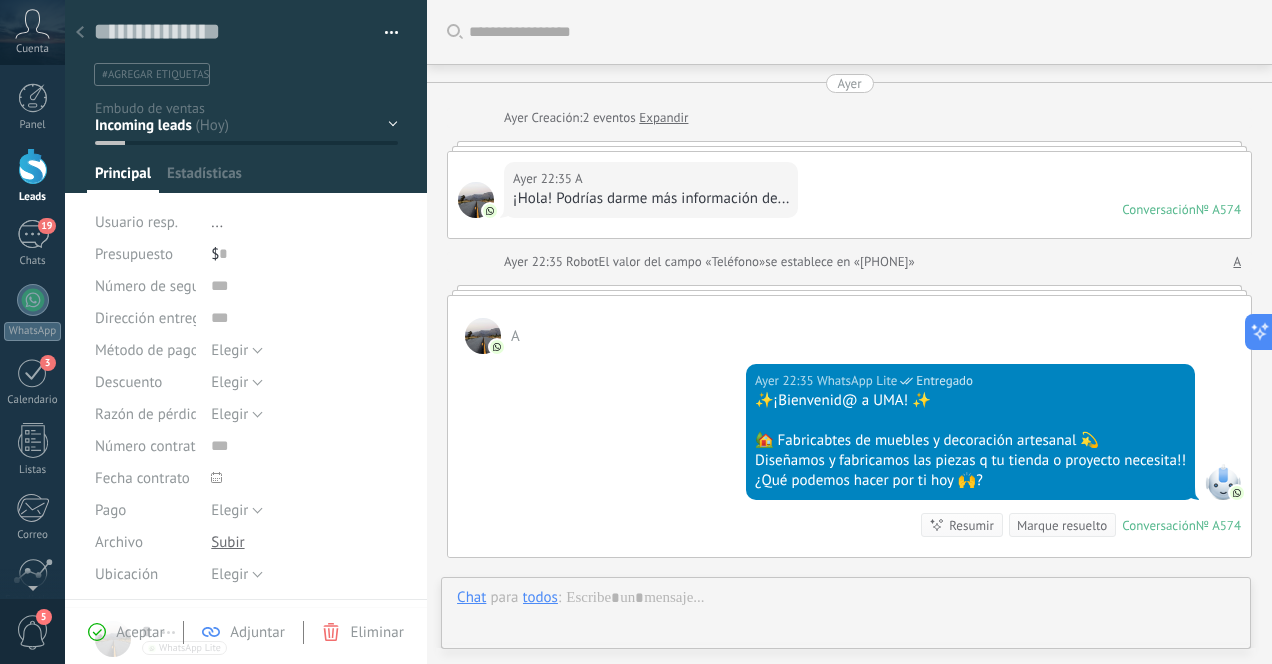 scroll, scrollTop: 30, scrollLeft: 0, axis: vertical 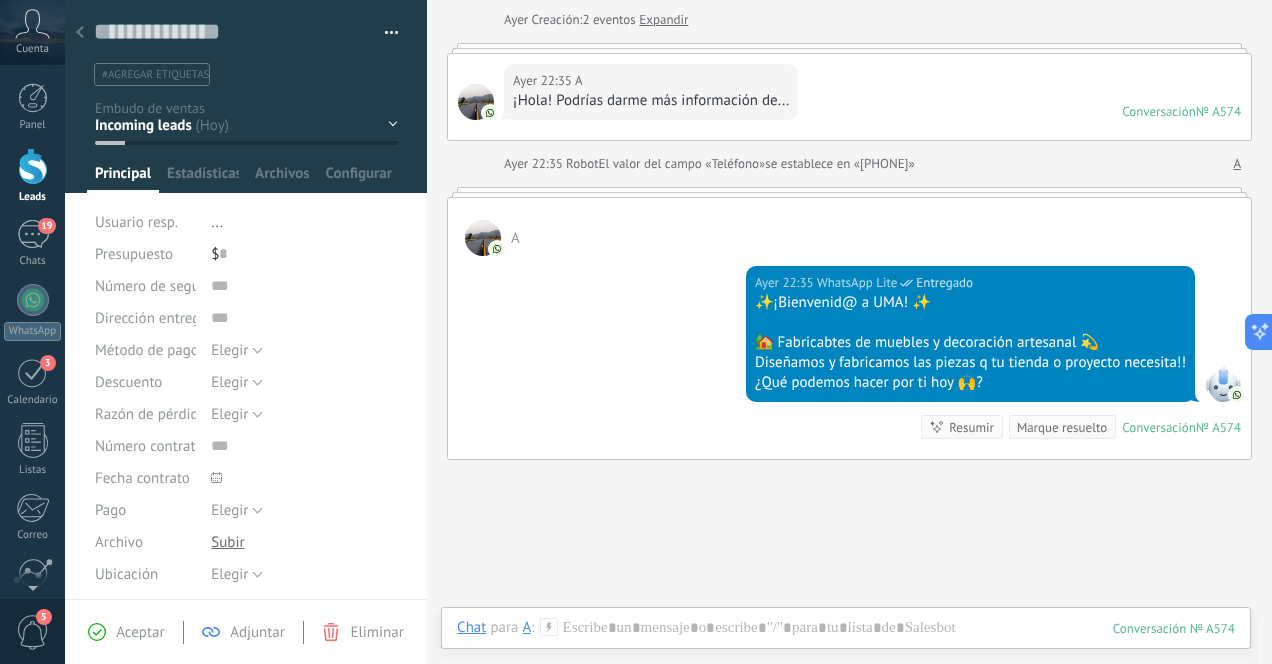 click 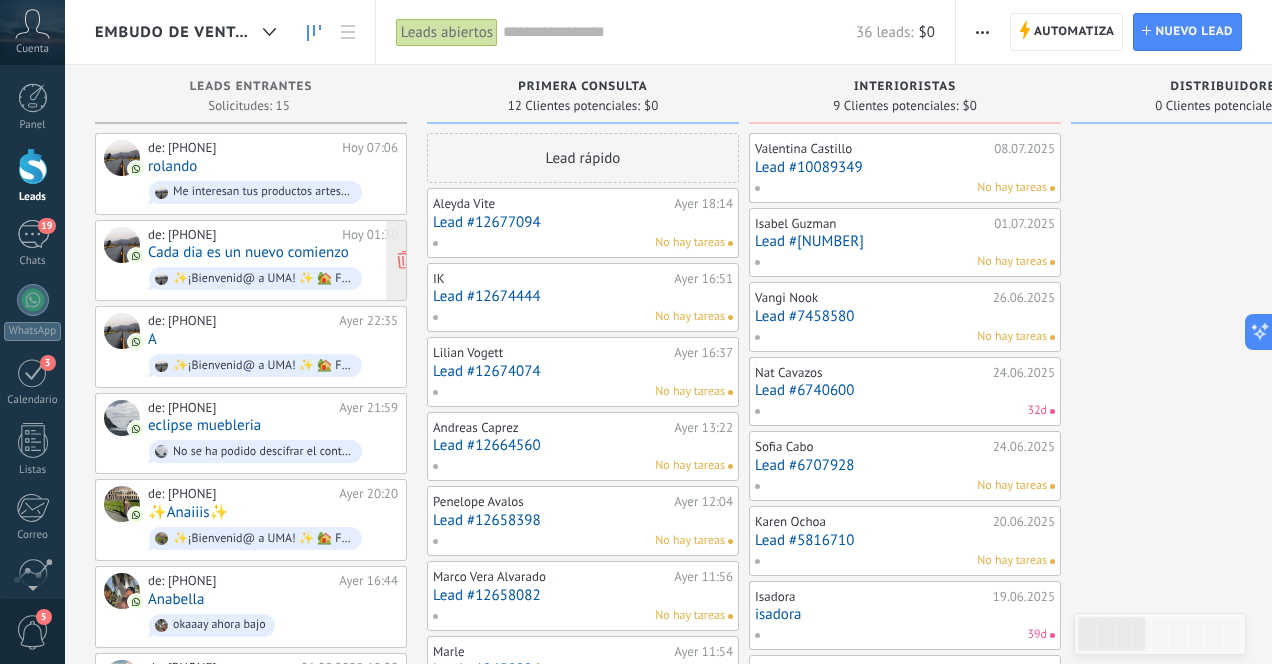 click on "Cada dia es un nuevo comienzo" at bounding box center (248, 252) 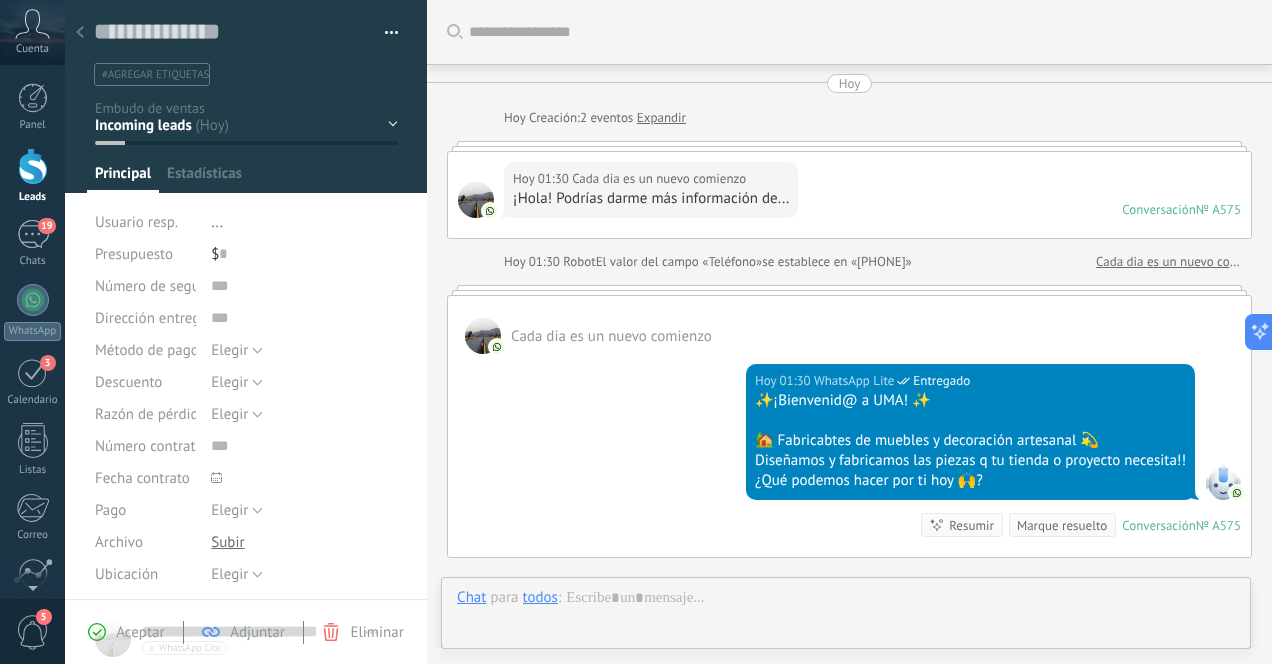 scroll, scrollTop: 30, scrollLeft: 0, axis: vertical 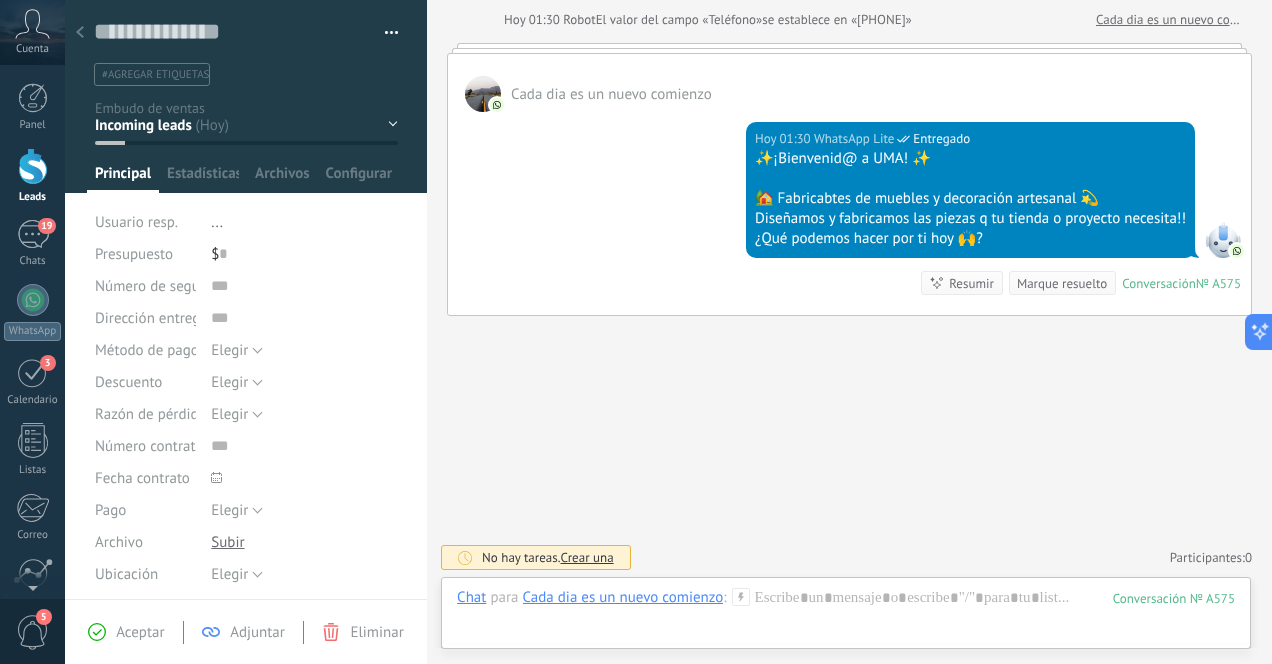click at bounding box center (80, 33) 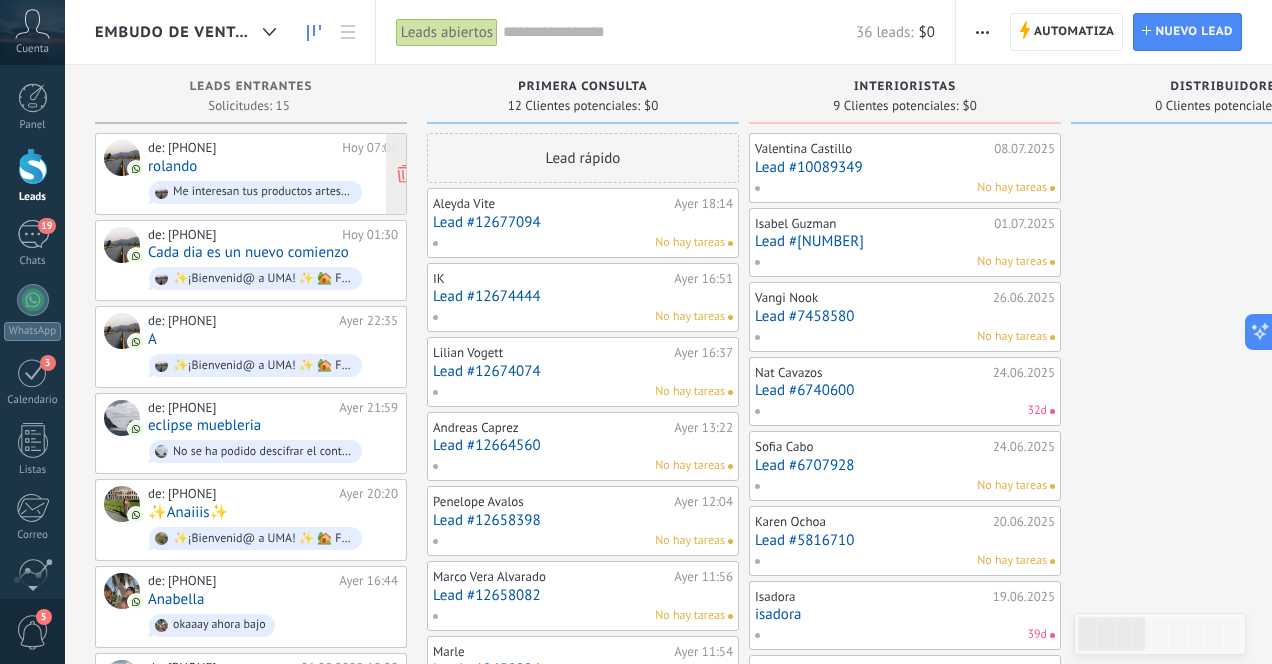 click on "de: [PHONE] Hoy 07:06 rolando Me interesan tus productos artesanales" at bounding box center [273, 174] 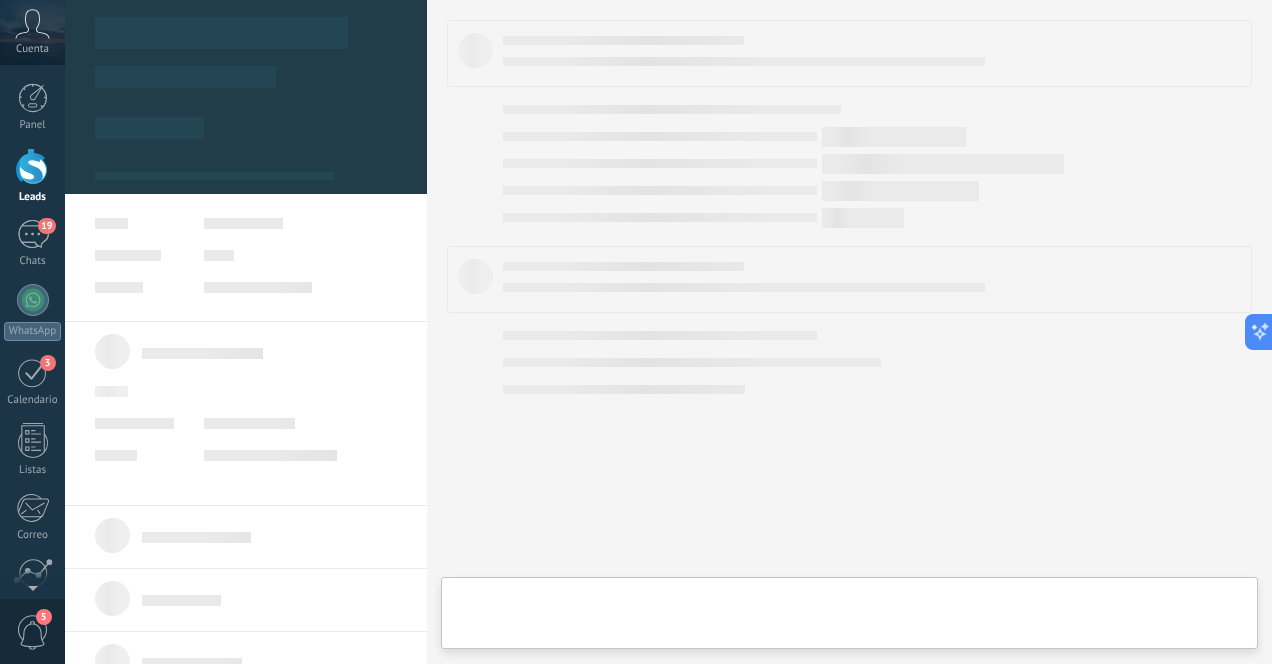 type on "**********" 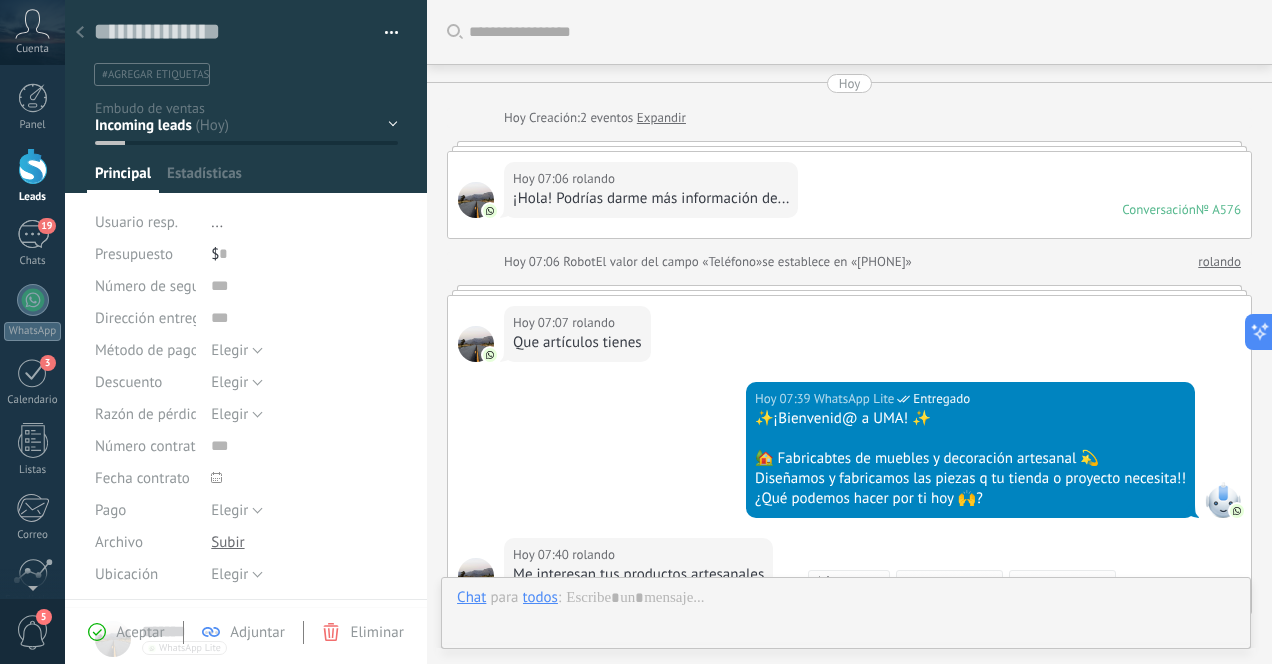scroll, scrollTop: 30, scrollLeft: 0, axis: vertical 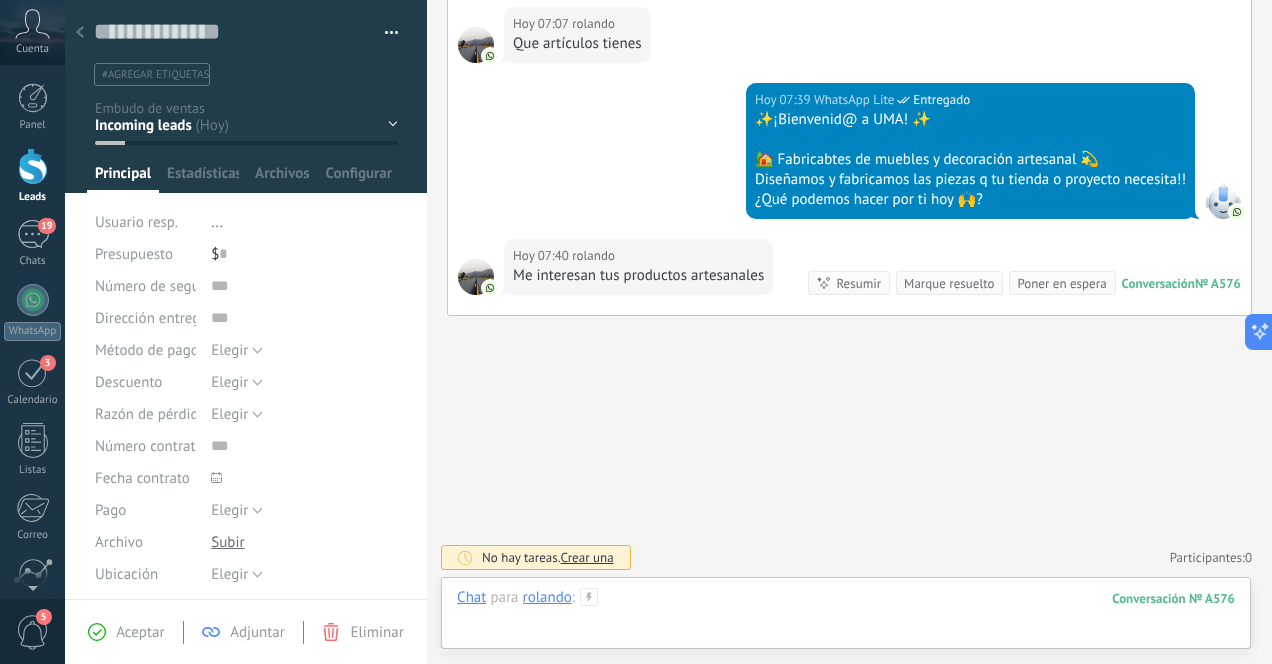 click at bounding box center (846, 618) 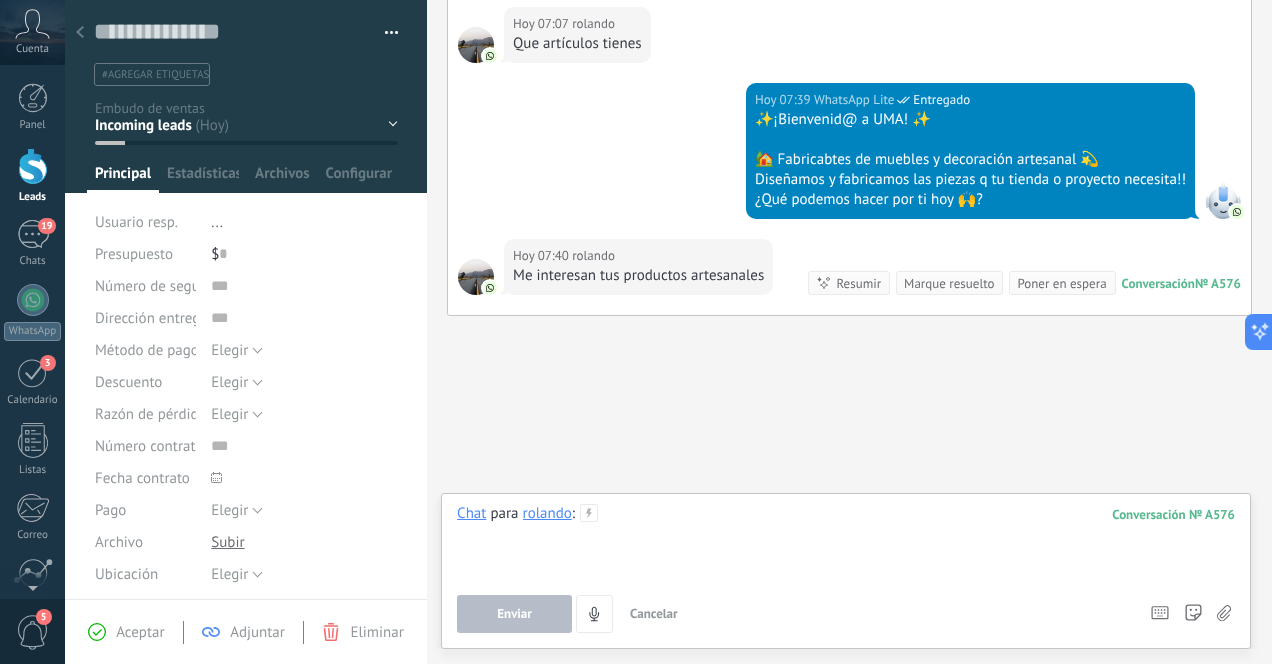type 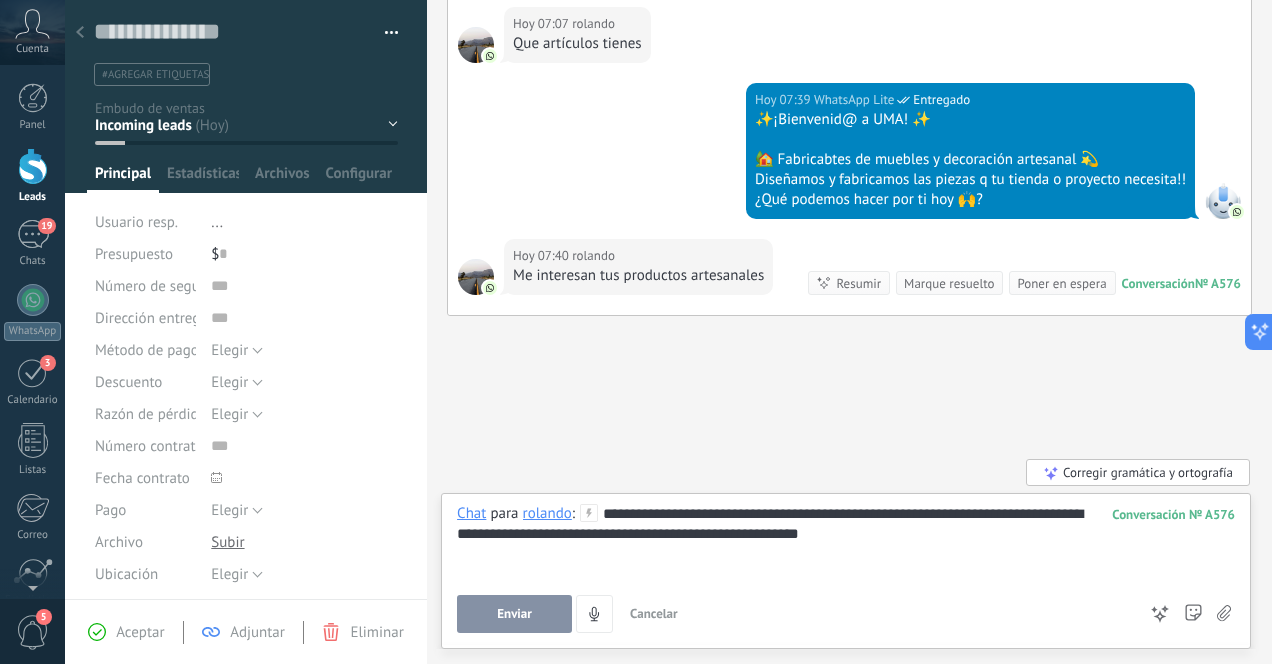 click on "**********" at bounding box center (846, 542) 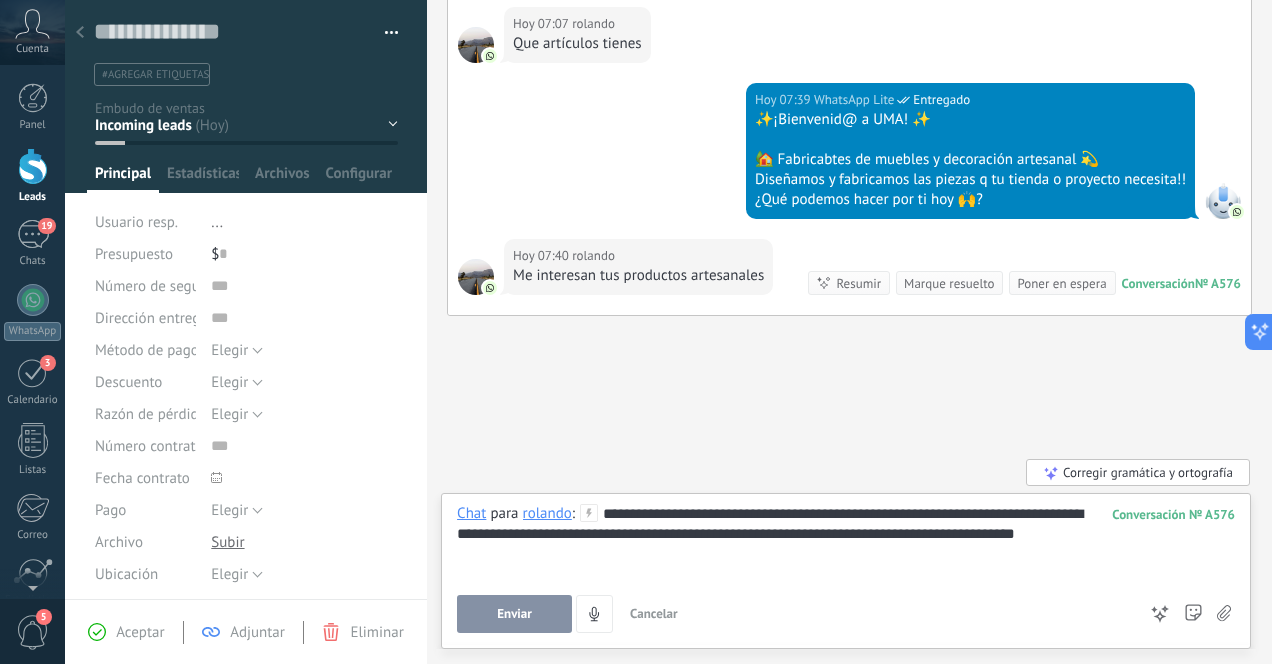 click on "**********" at bounding box center (846, 542) 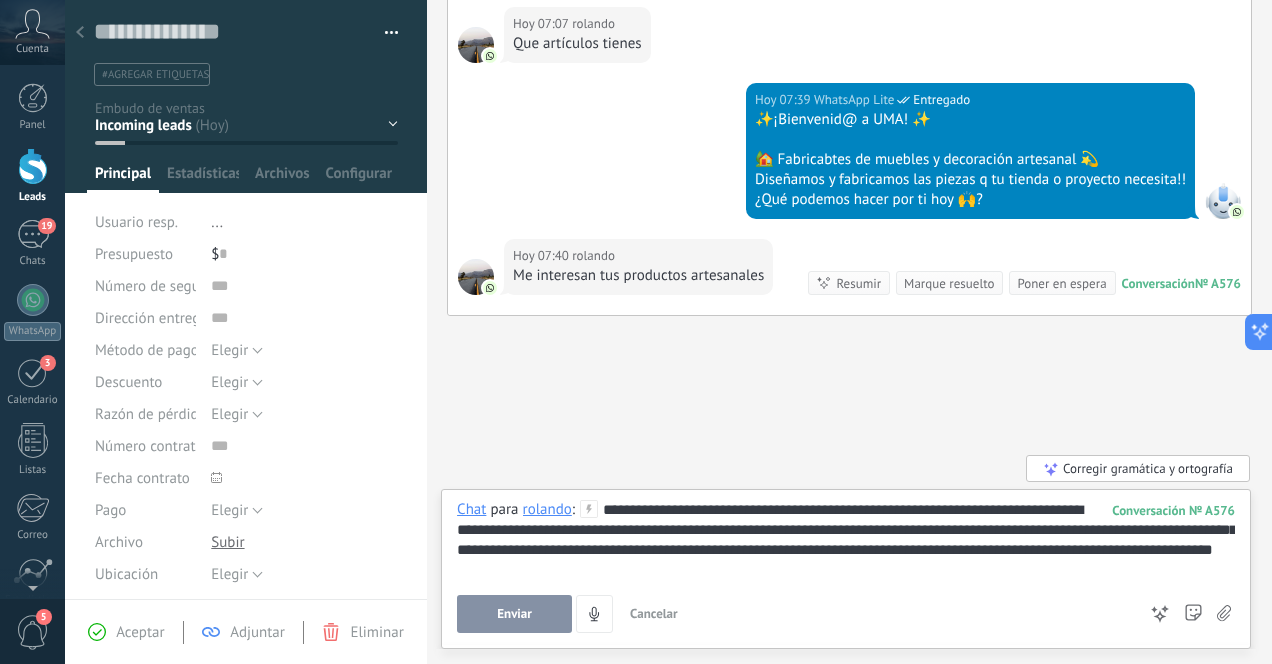 click on "Enviar" at bounding box center [514, 614] 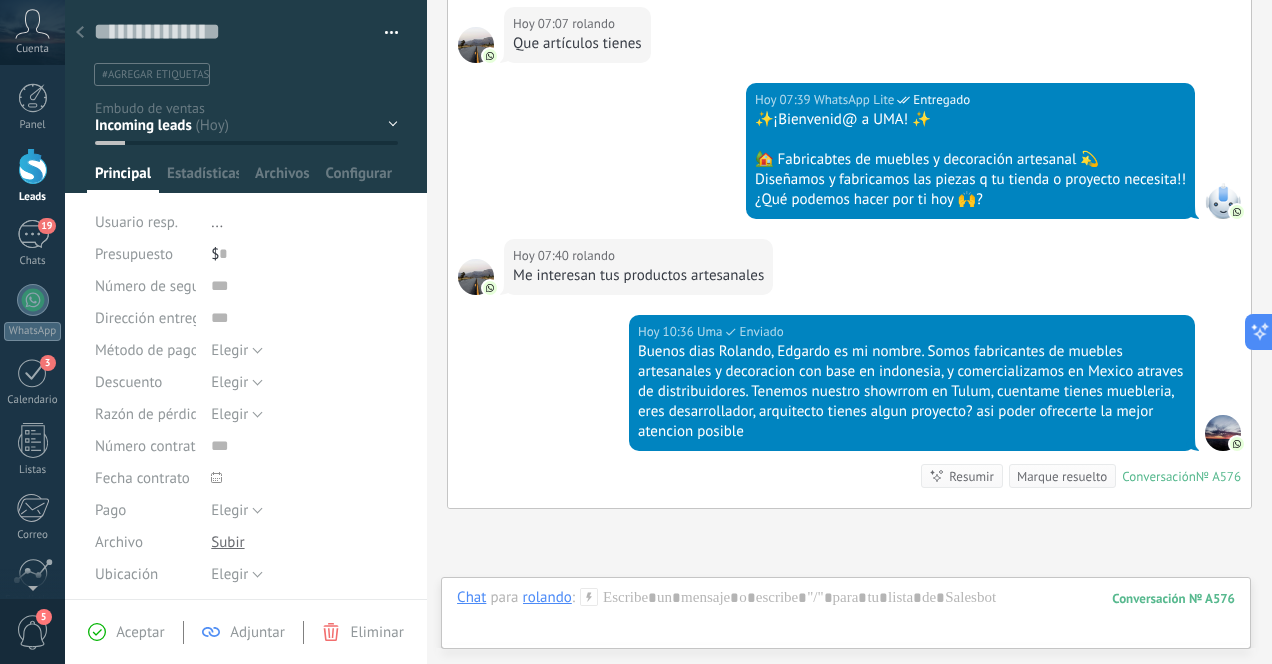 scroll, scrollTop: 492, scrollLeft: 0, axis: vertical 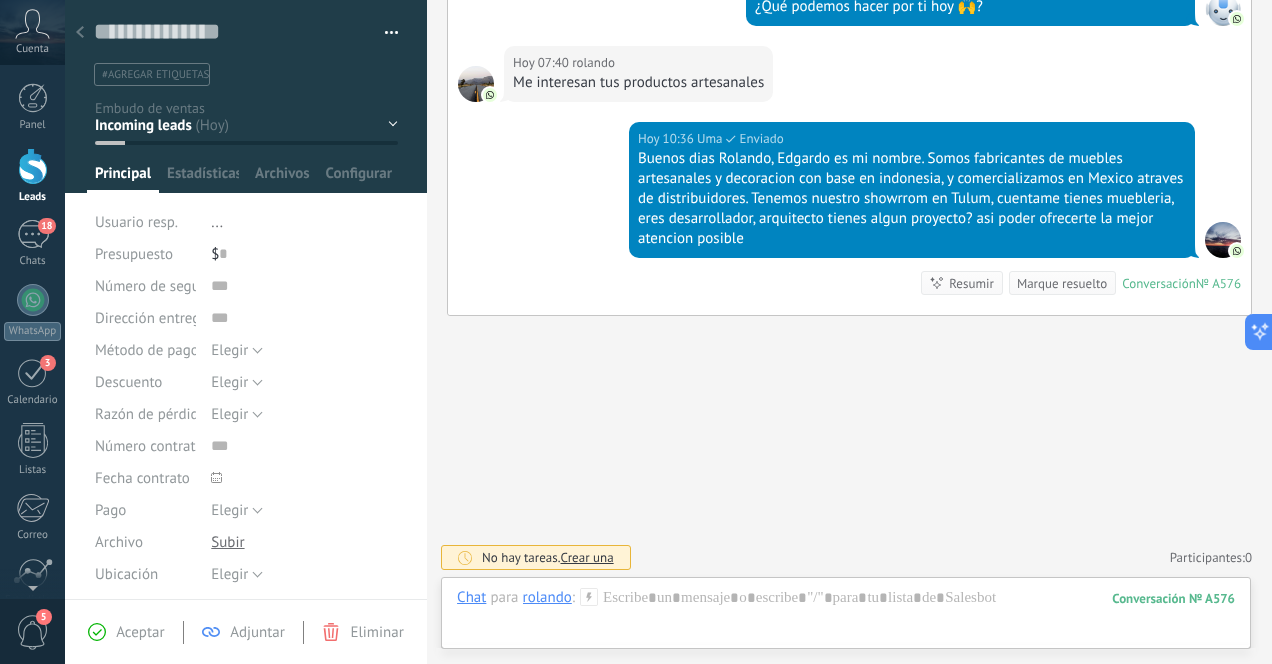 click 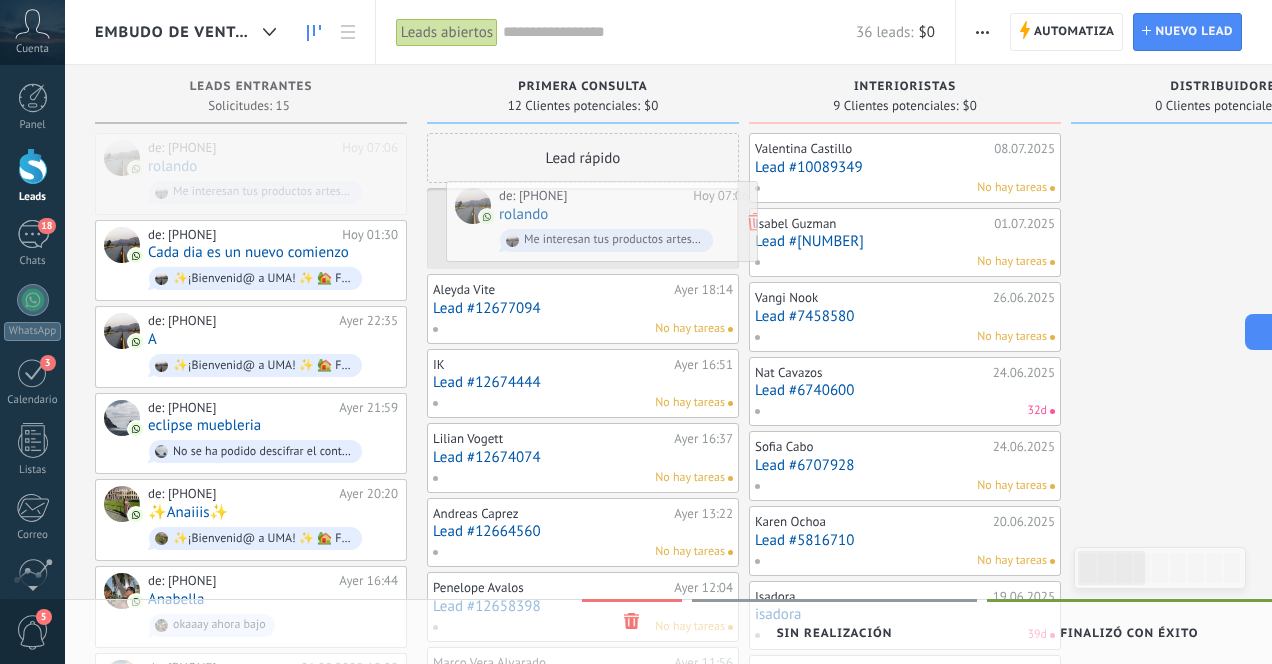 drag, startPoint x: 268, startPoint y: 161, endPoint x: 619, endPoint y: 209, distance: 354.26685 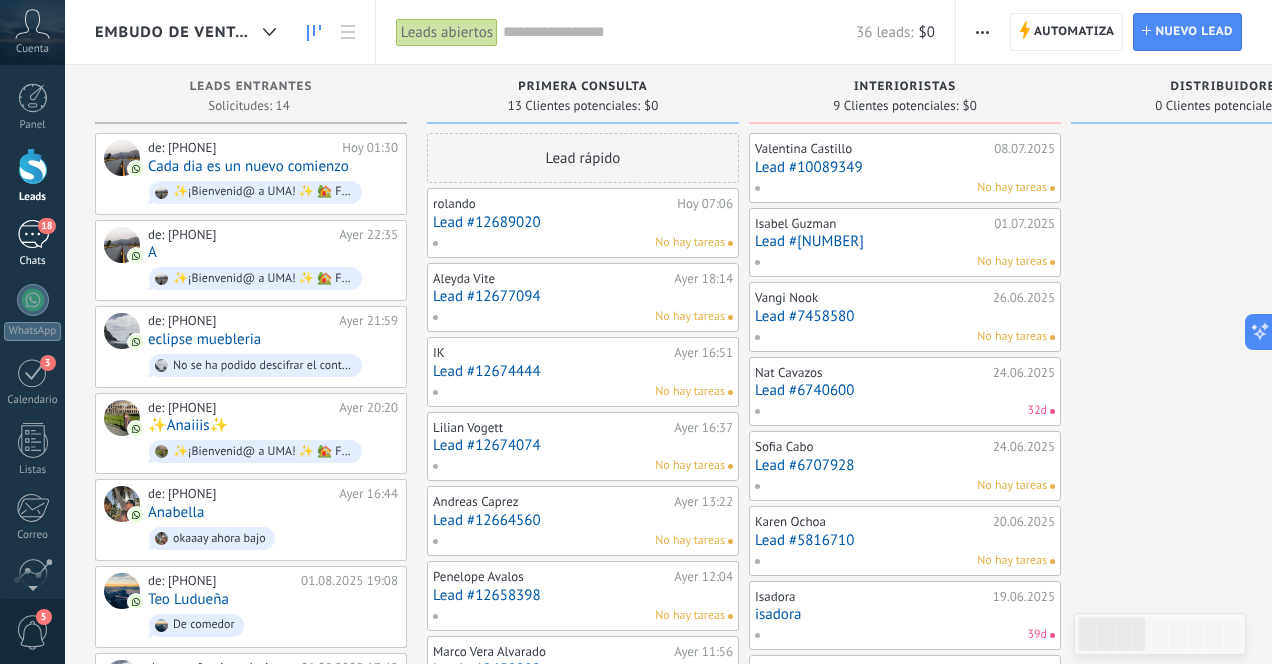 click on "18" at bounding box center (33, 234) 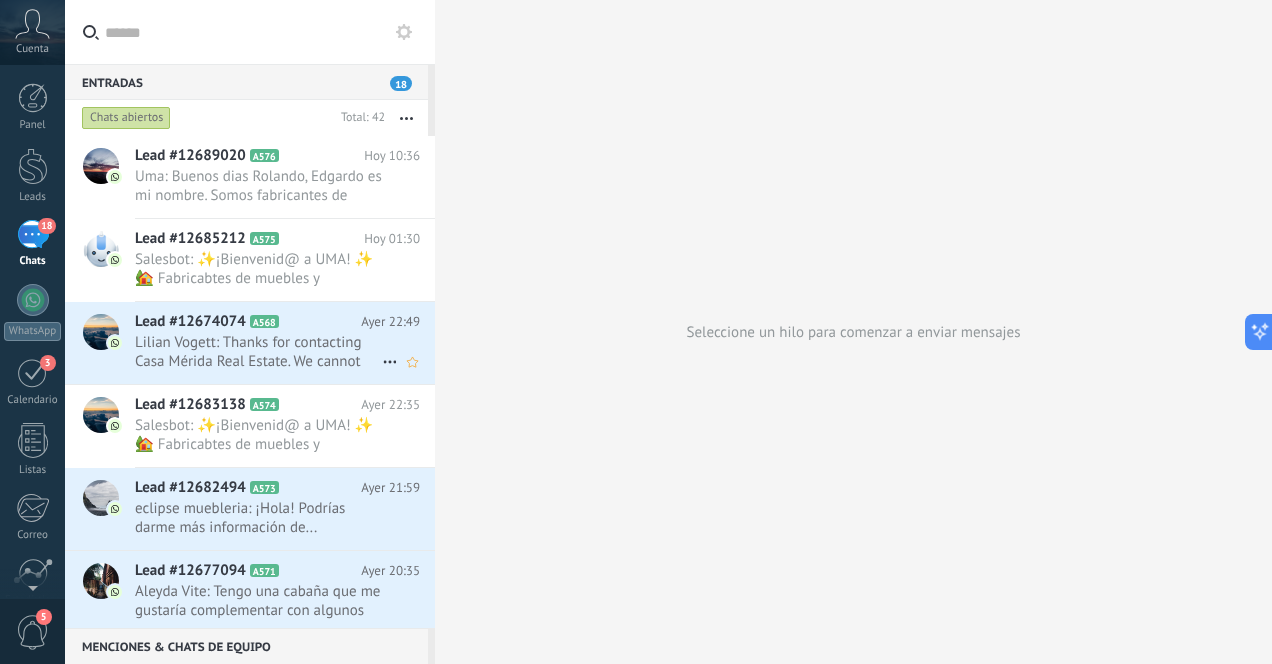 click on "Lilian Vogett: Thanks for contacting Casa Mérida Real Estate. We cannot answer right now but we will contact you Mo-Fri 9:00-..." at bounding box center [258, 352] 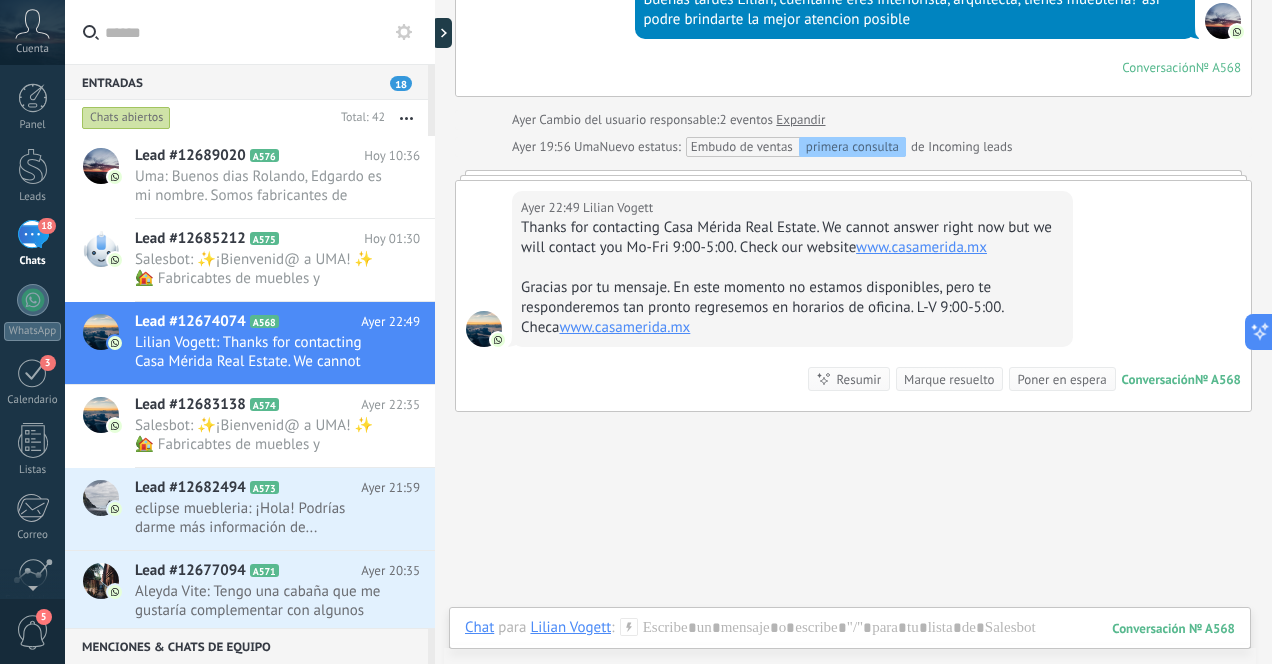 scroll, scrollTop: 739, scrollLeft: 0, axis: vertical 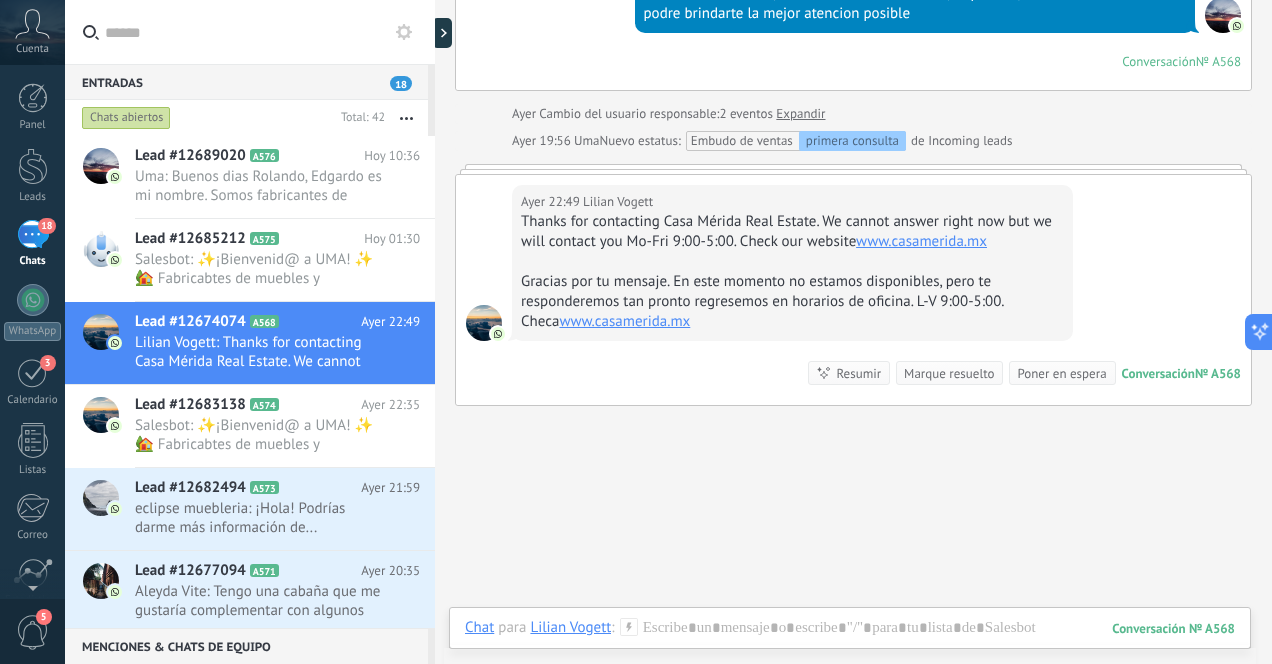 click on "www.casamerida.mx" at bounding box center (921, 241) 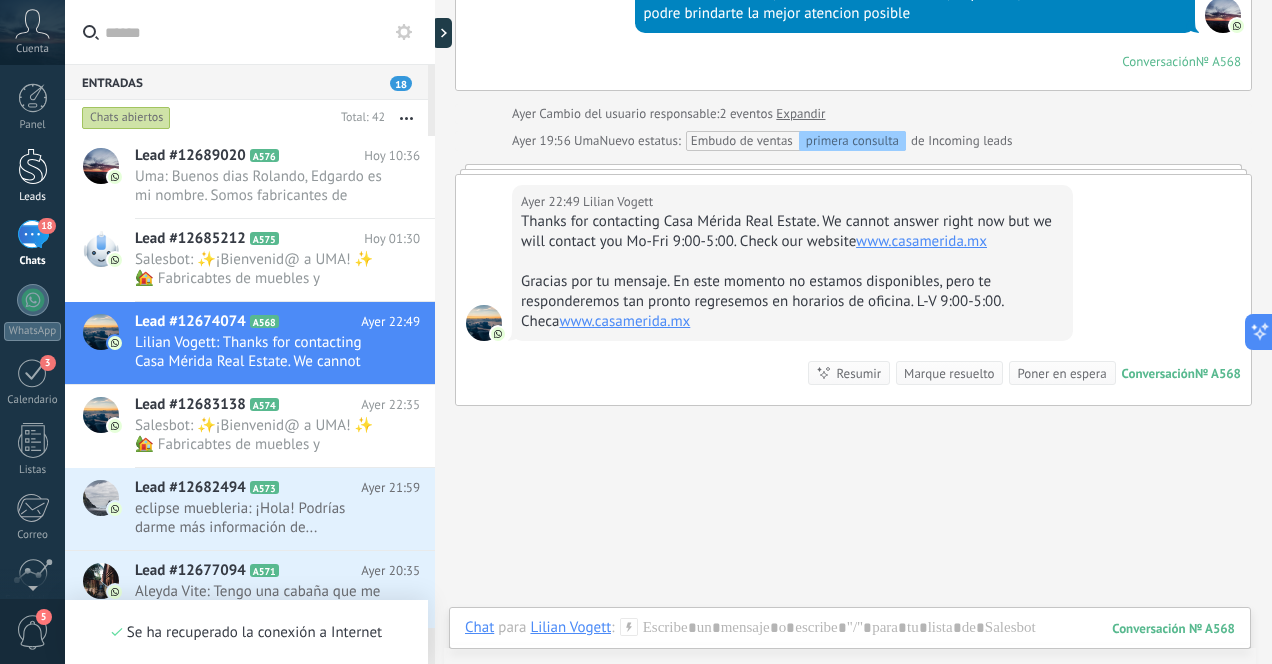 click at bounding box center [33, 166] 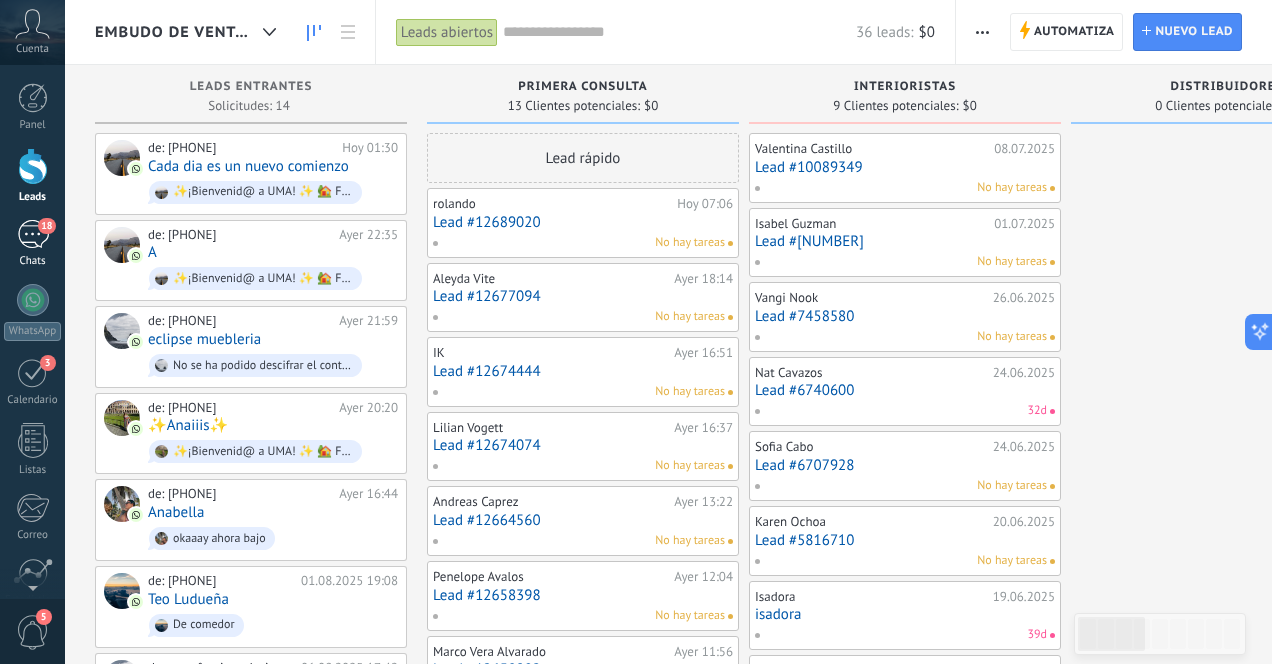 click on "18" at bounding box center [33, 234] 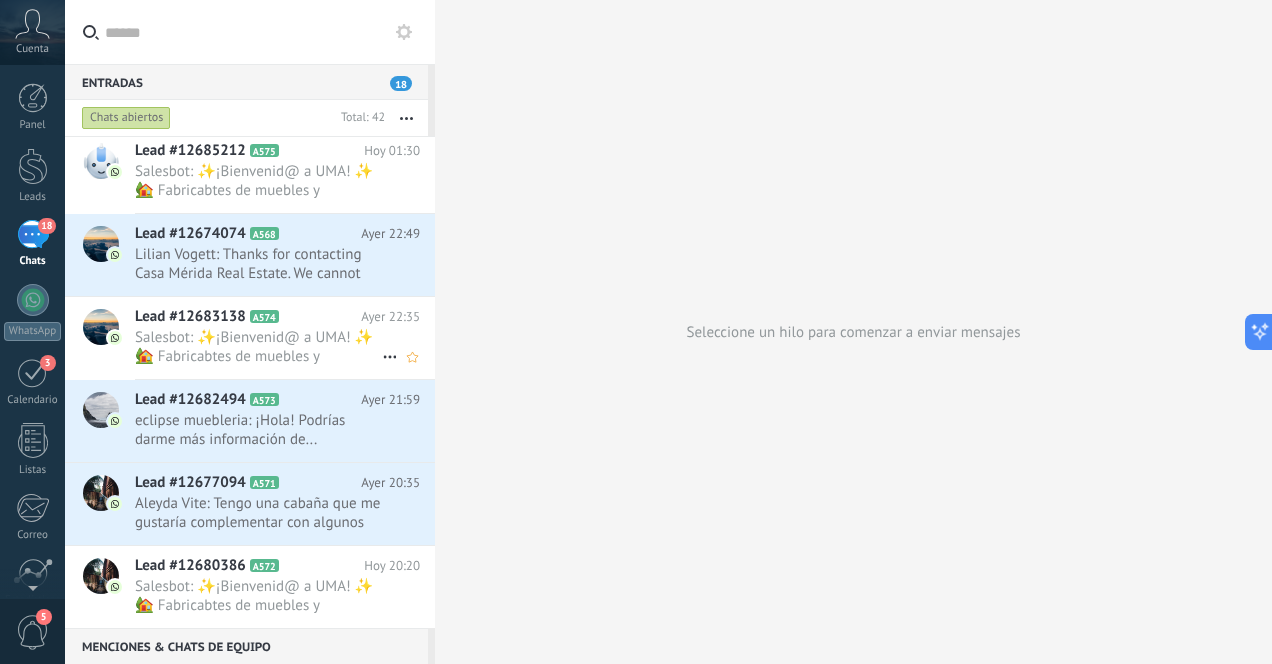 scroll, scrollTop: 88, scrollLeft: 0, axis: vertical 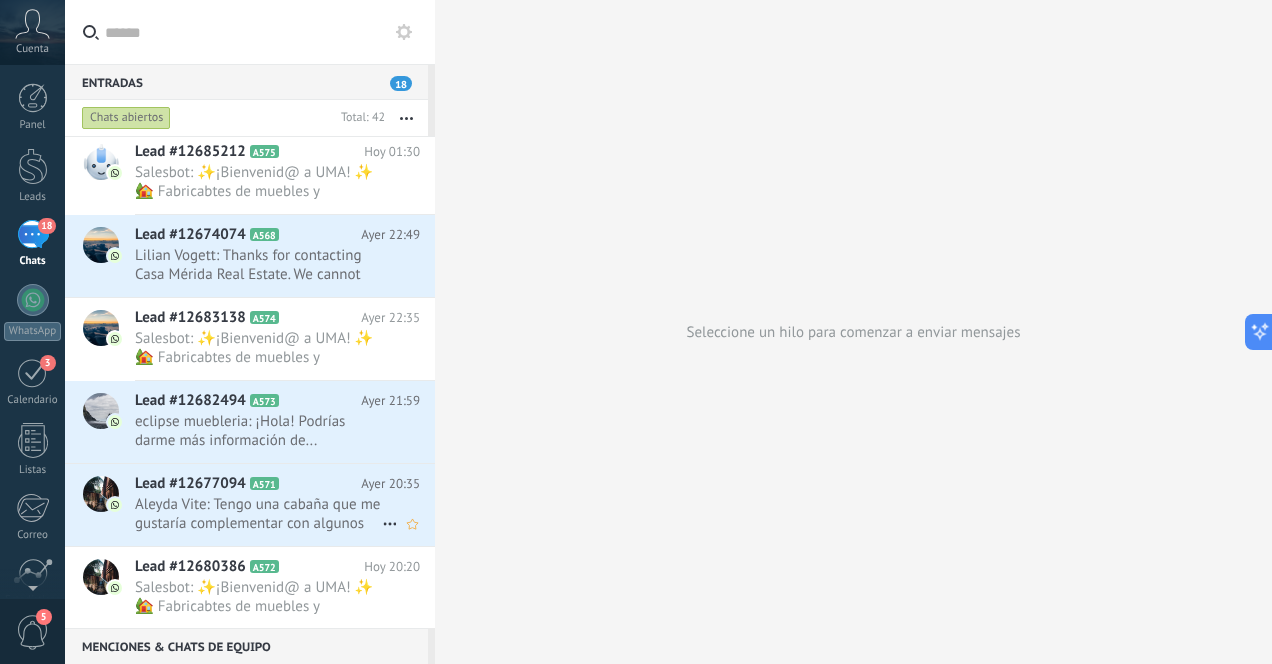 click on "Aleyda Vite: Tengo una cabaña que me gustaría complementar con algunos muebles de su colección" at bounding box center [258, 514] 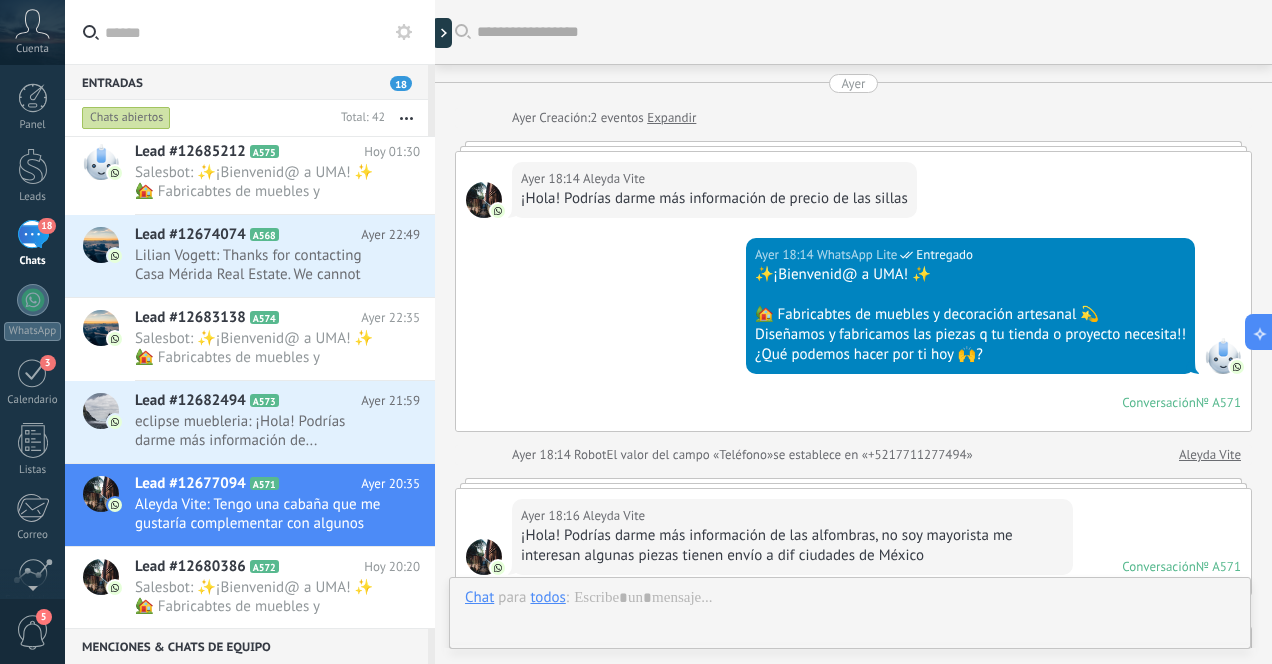 scroll, scrollTop: 748, scrollLeft: 0, axis: vertical 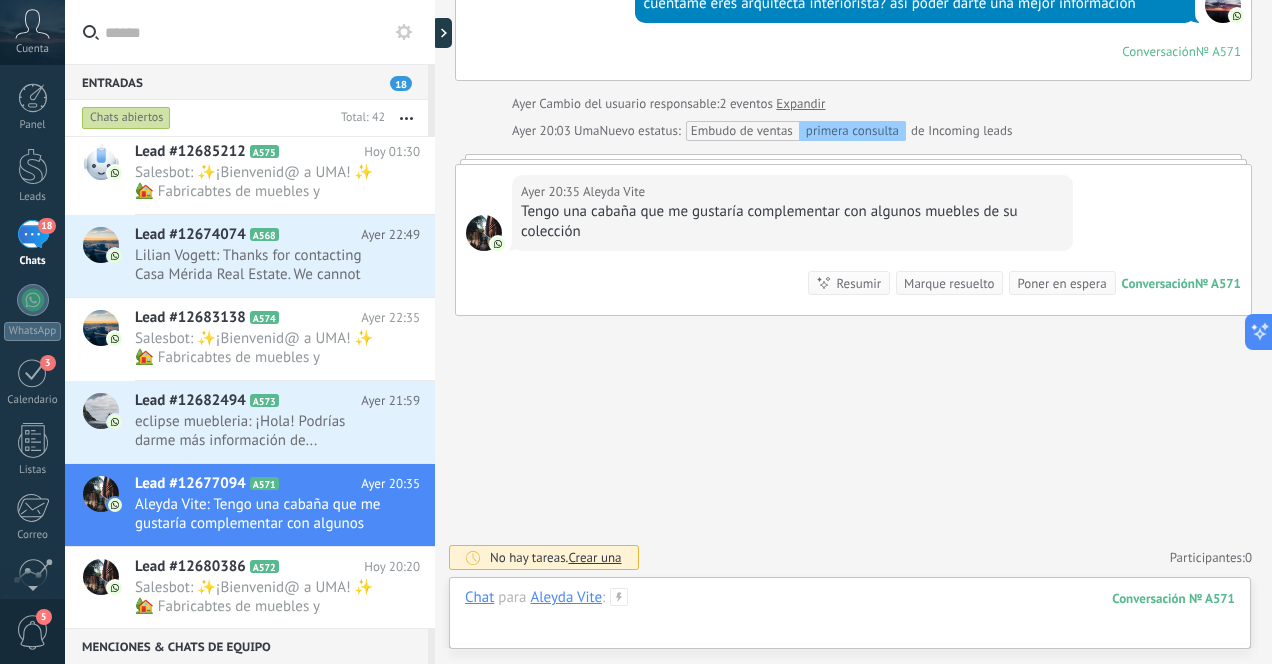 click at bounding box center [850, 618] 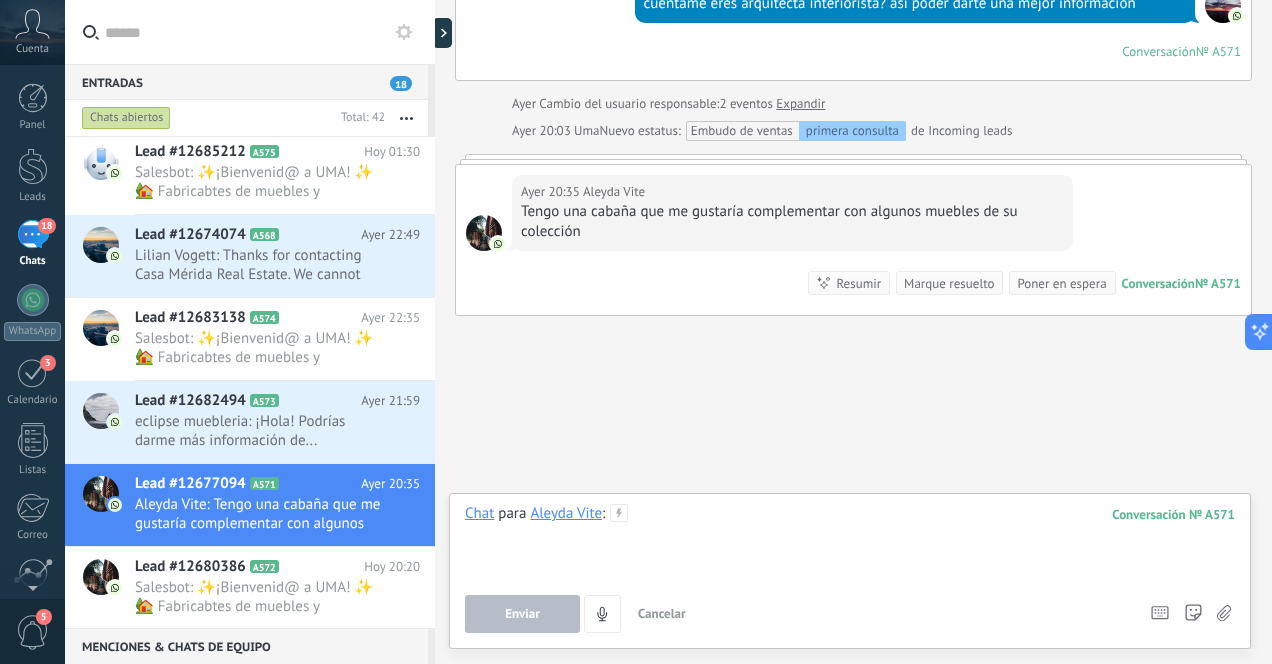 type 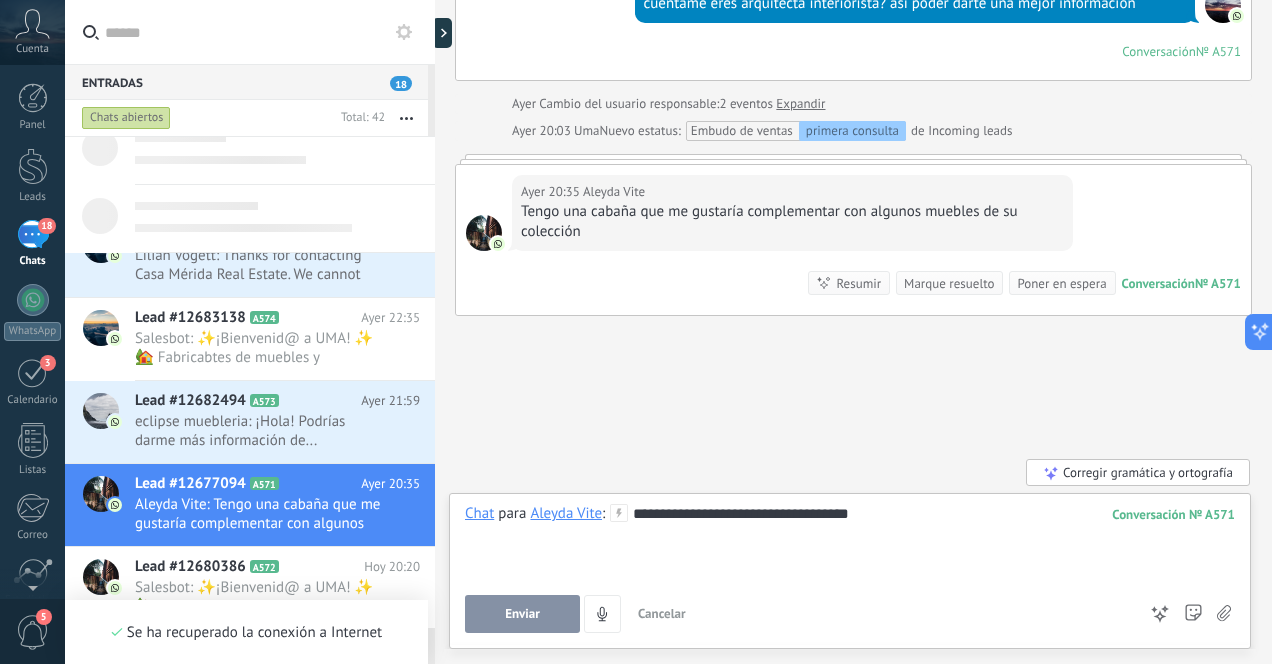 scroll, scrollTop: 0, scrollLeft: 0, axis: both 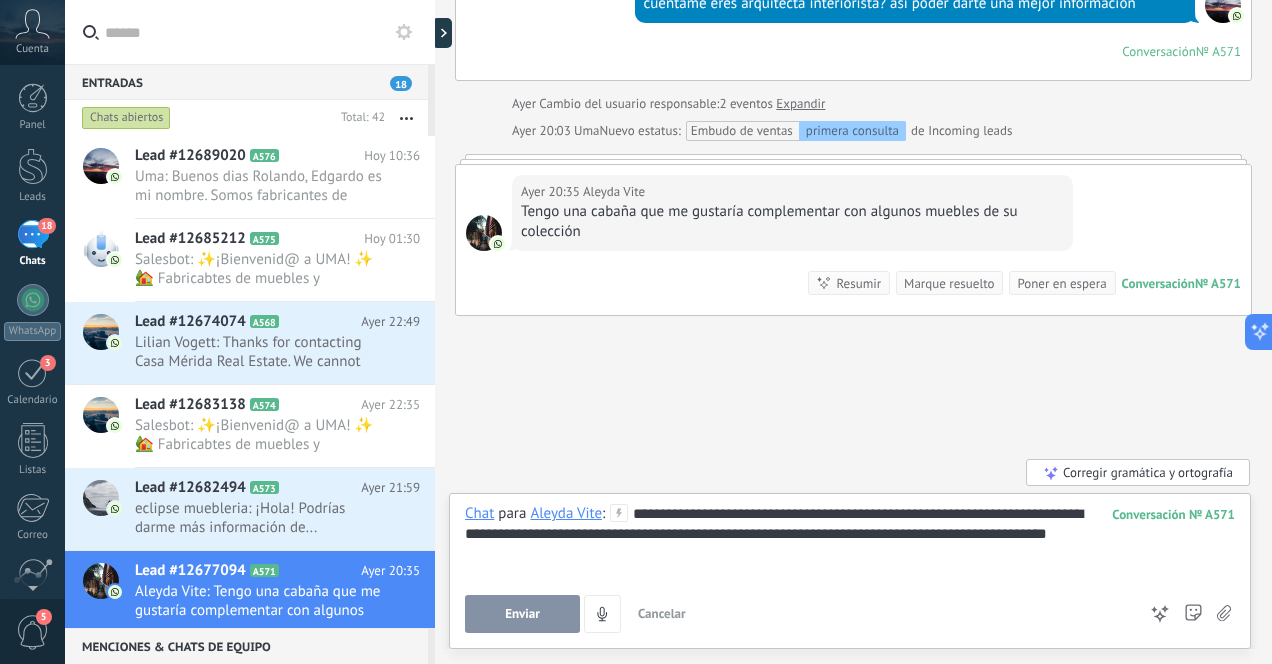 click on "Enviar" at bounding box center [522, 614] 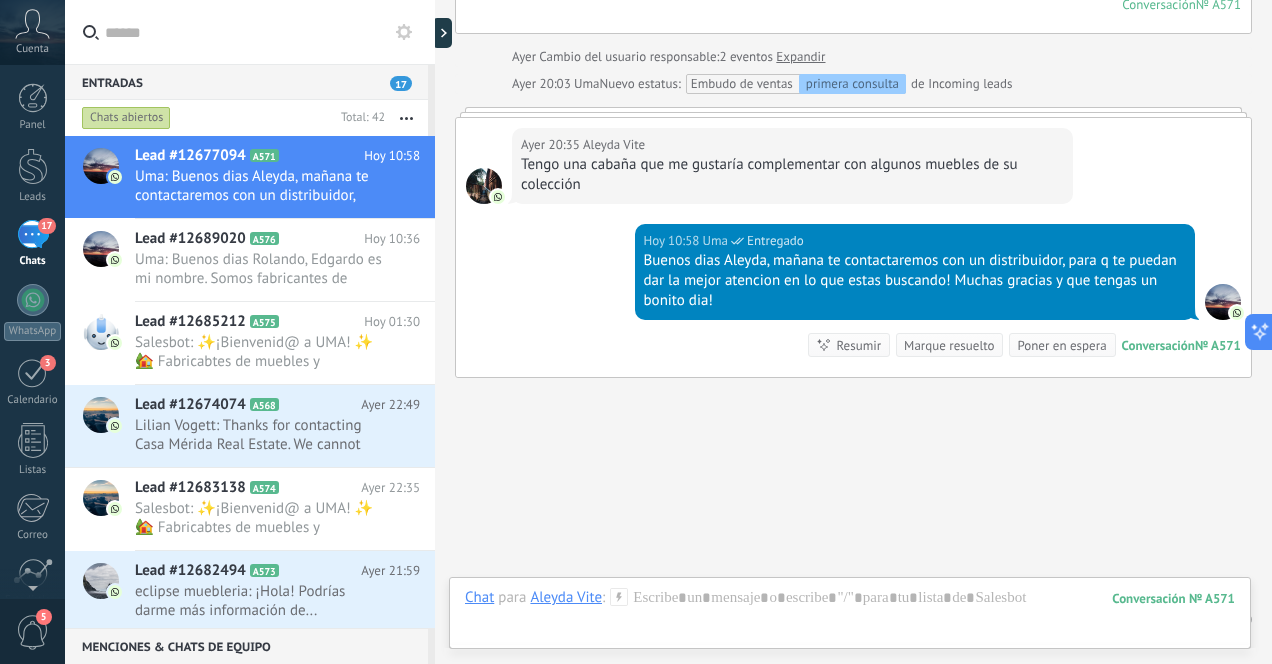 scroll, scrollTop: 857, scrollLeft: 0, axis: vertical 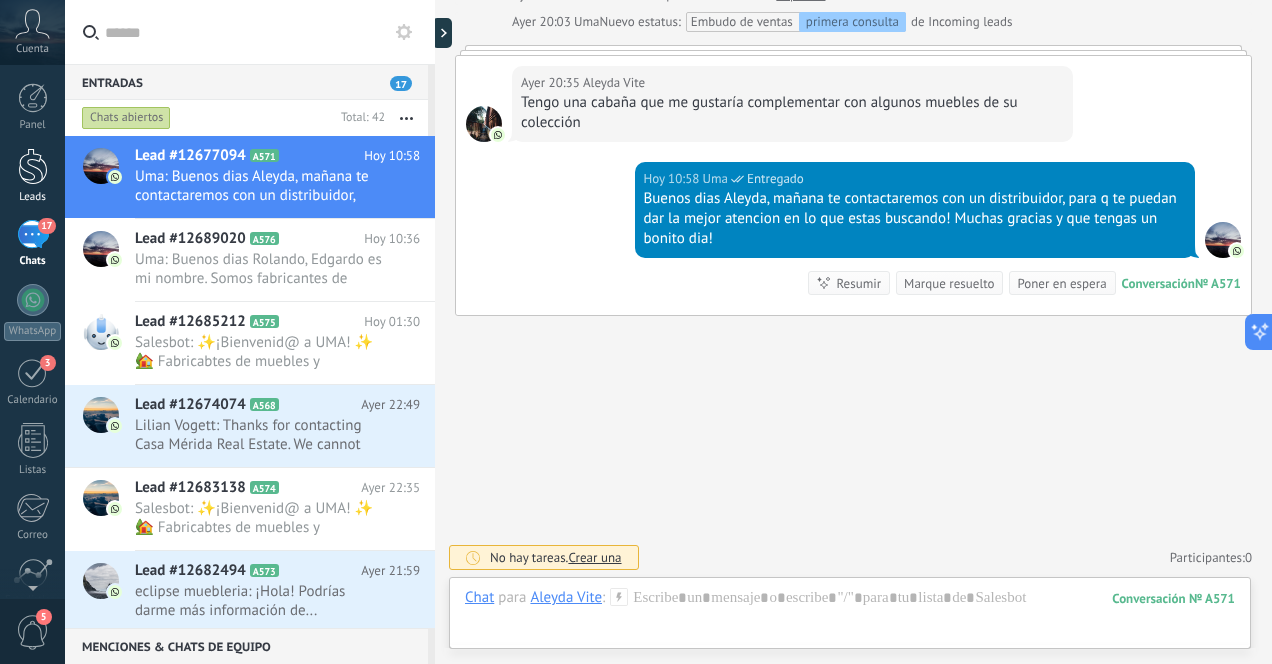 click at bounding box center [33, 166] 